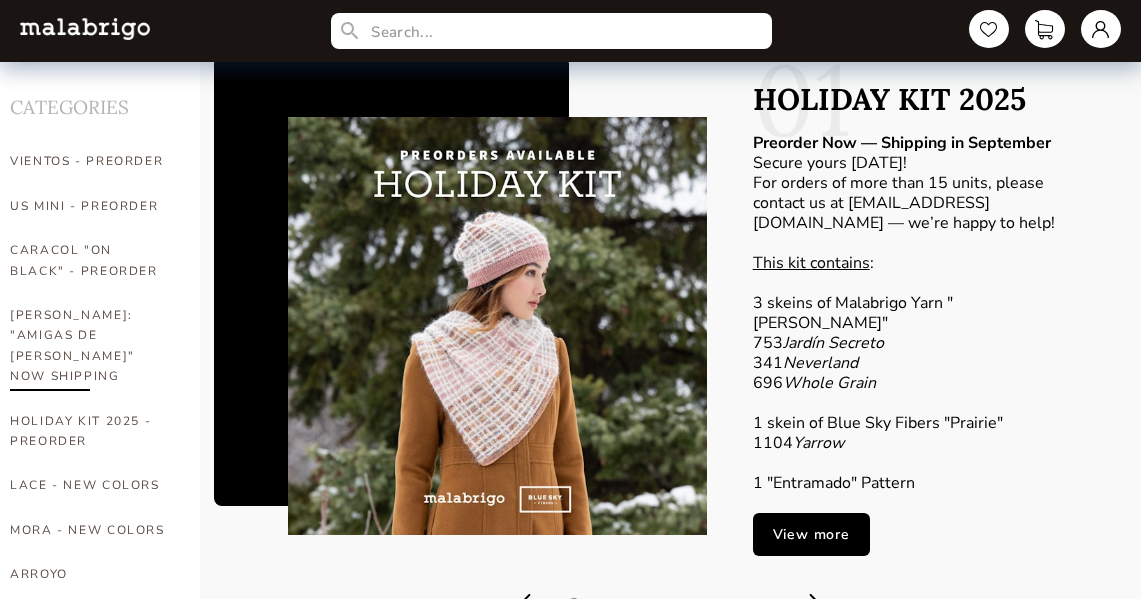 scroll, scrollTop: 0, scrollLeft: 0, axis: both 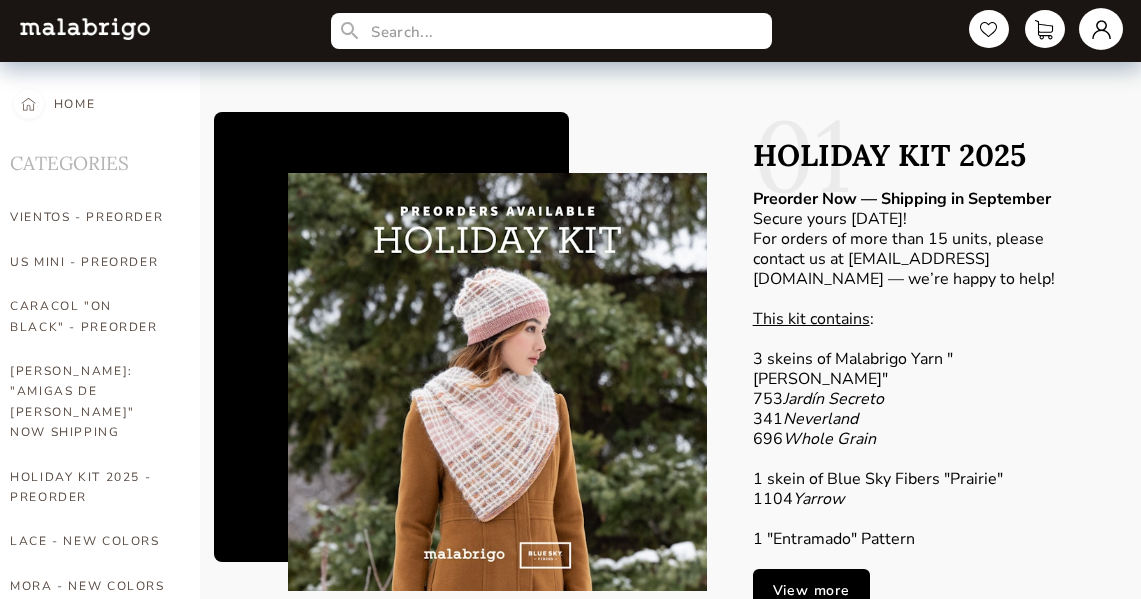 click at bounding box center (1101, 29) 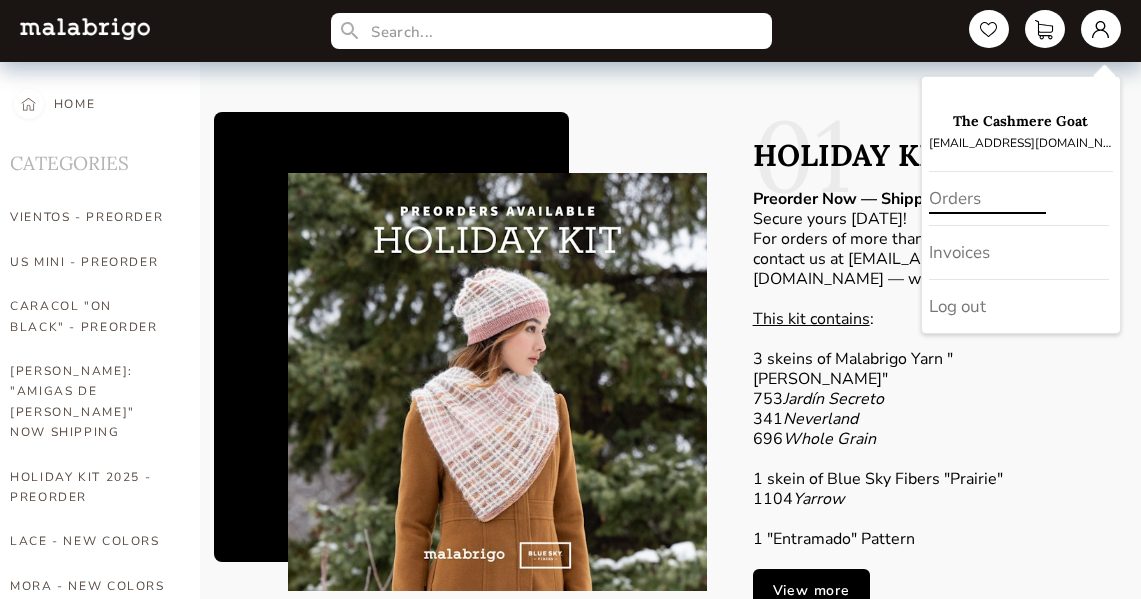 click on "Orders" at bounding box center (1019, 199) 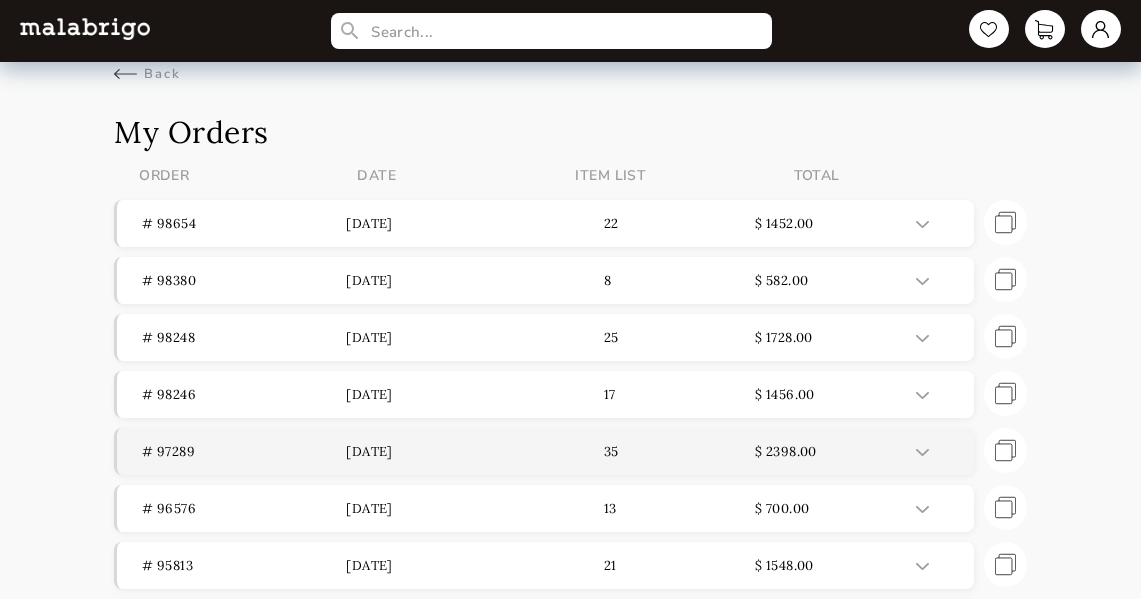scroll, scrollTop: 19, scrollLeft: 0, axis: vertical 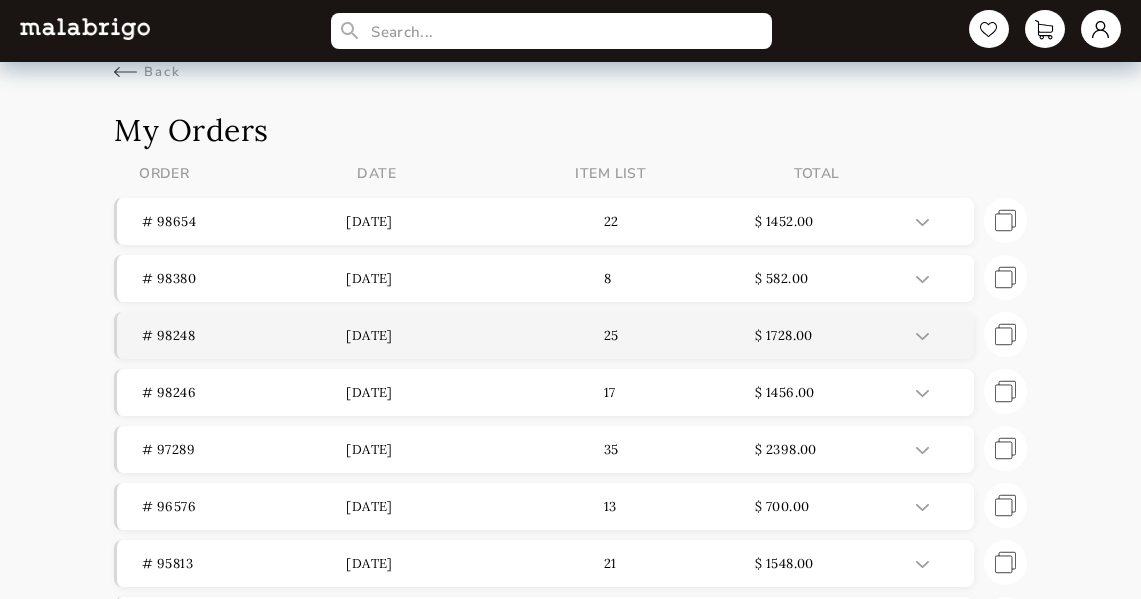click at bounding box center (922, 336) 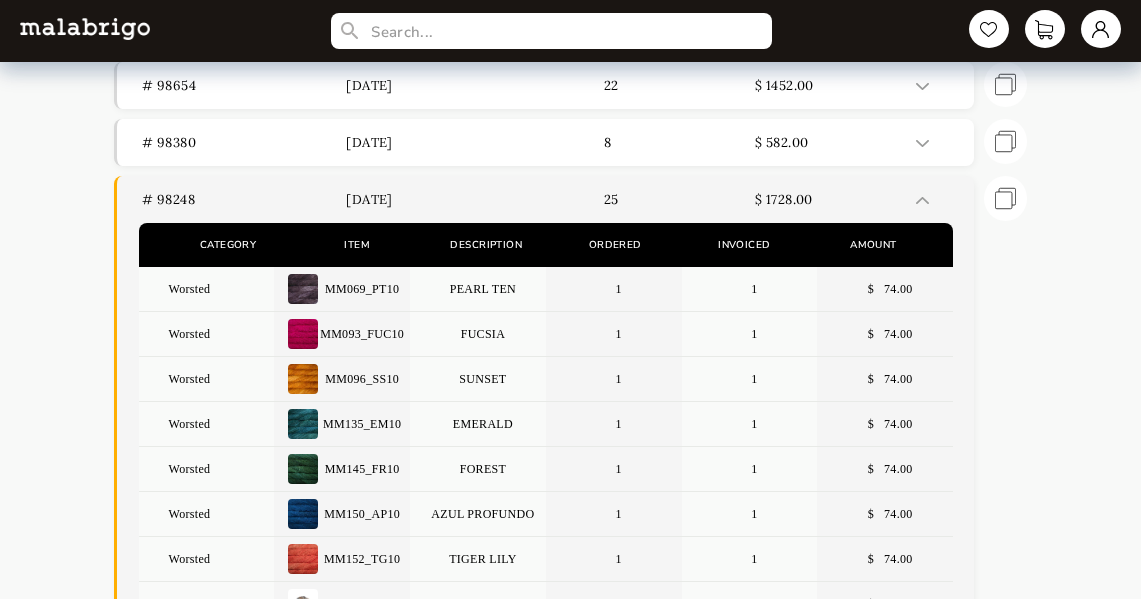 scroll, scrollTop: 0, scrollLeft: 0, axis: both 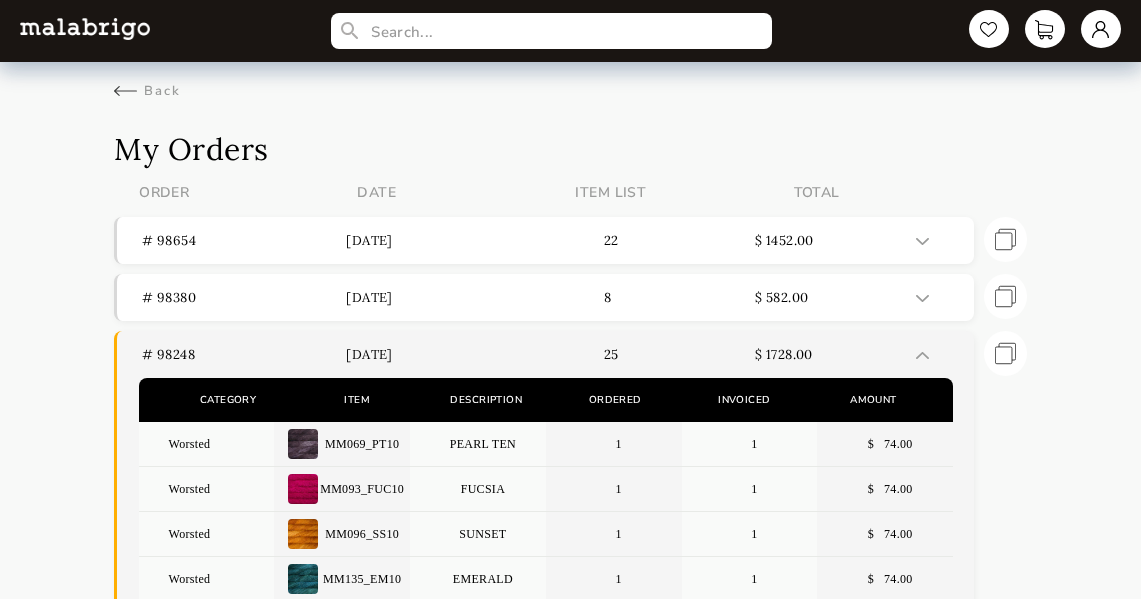 click at bounding box center [922, 355] 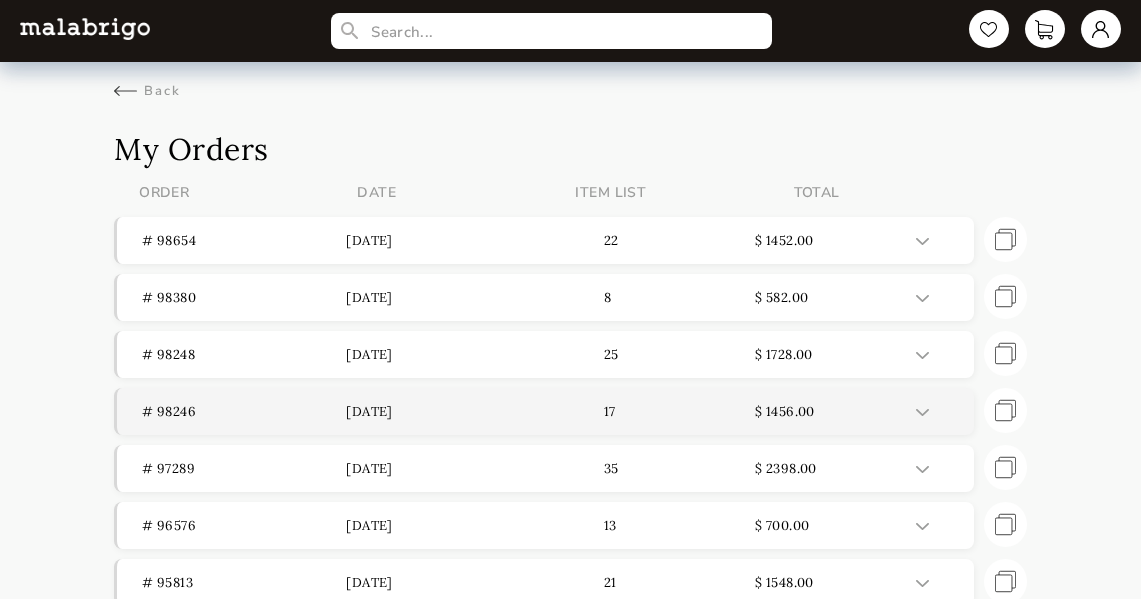 click at bounding box center [922, 412] 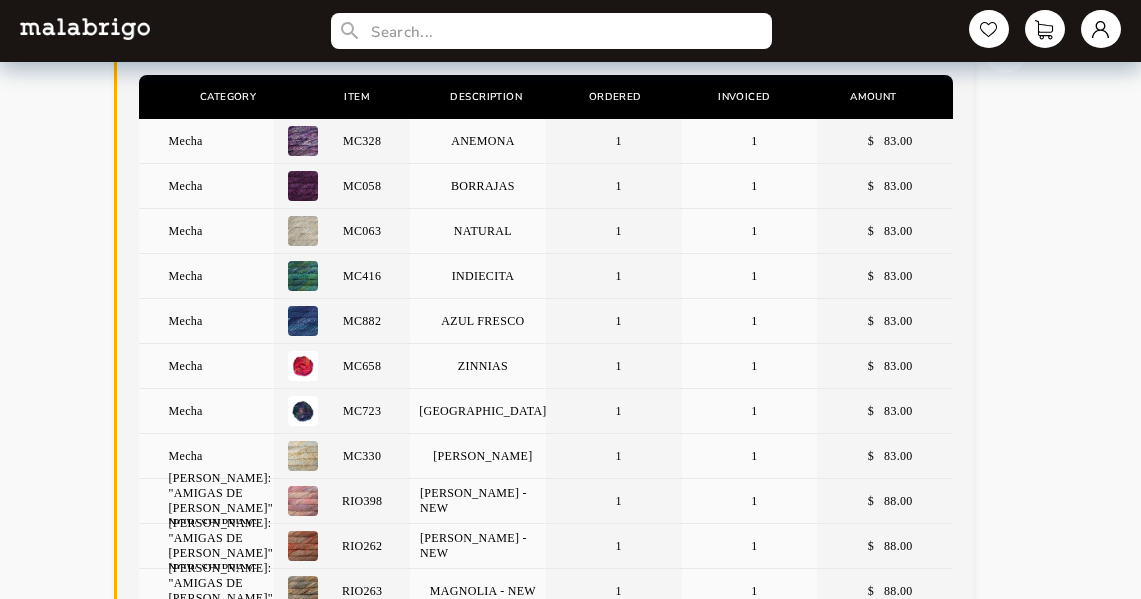 scroll, scrollTop: 0, scrollLeft: 0, axis: both 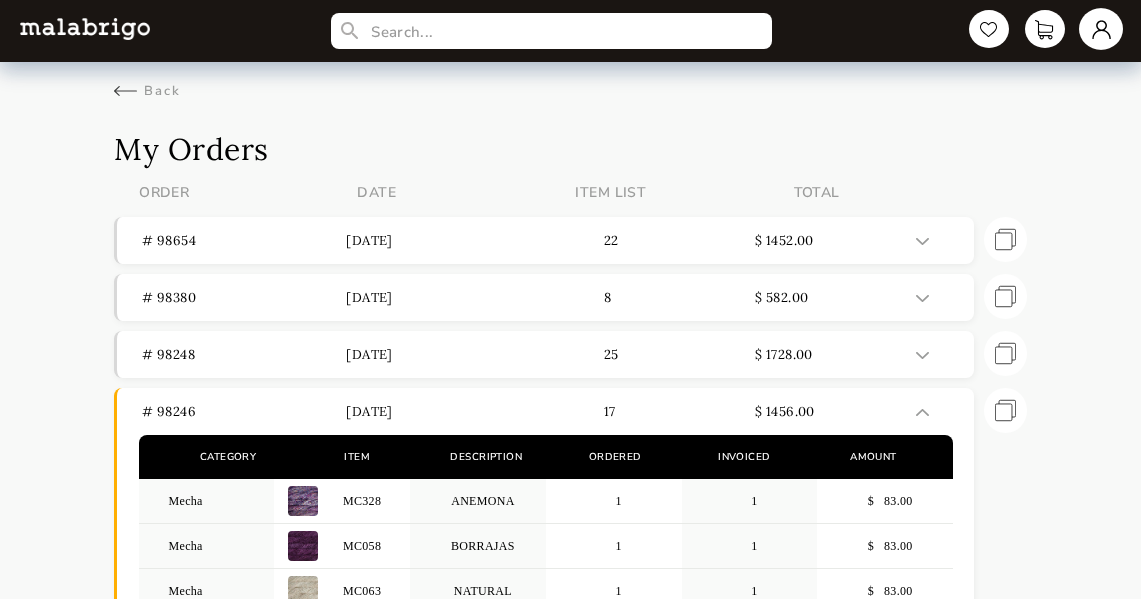 click at bounding box center [1101, 29] 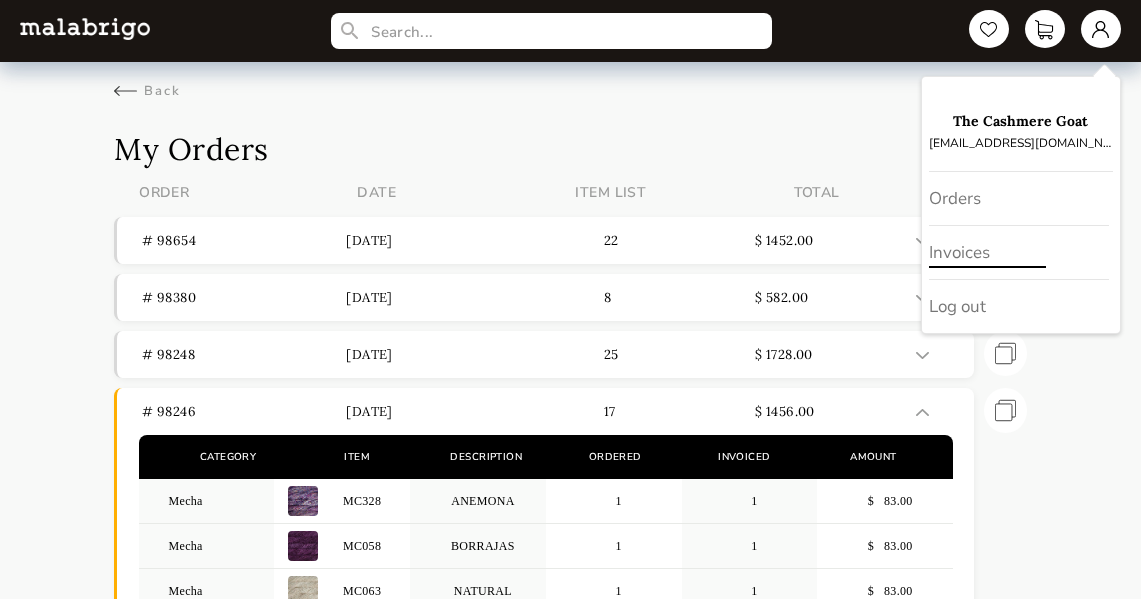click on "Invoices" at bounding box center [1019, 253] 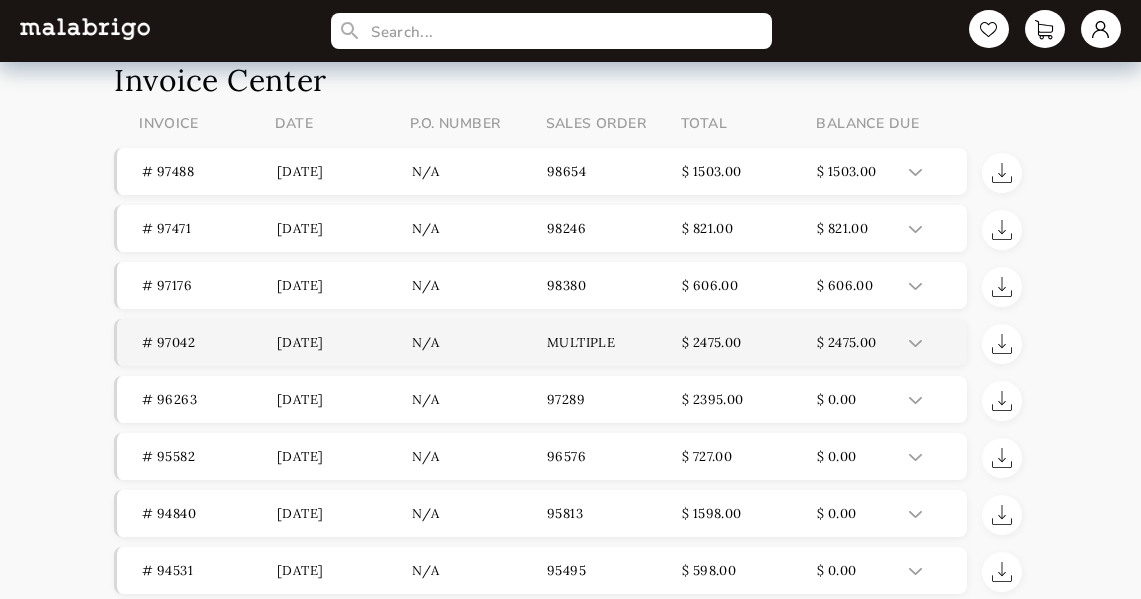 scroll, scrollTop: 70, scrollLeft: 0, axis: vertical 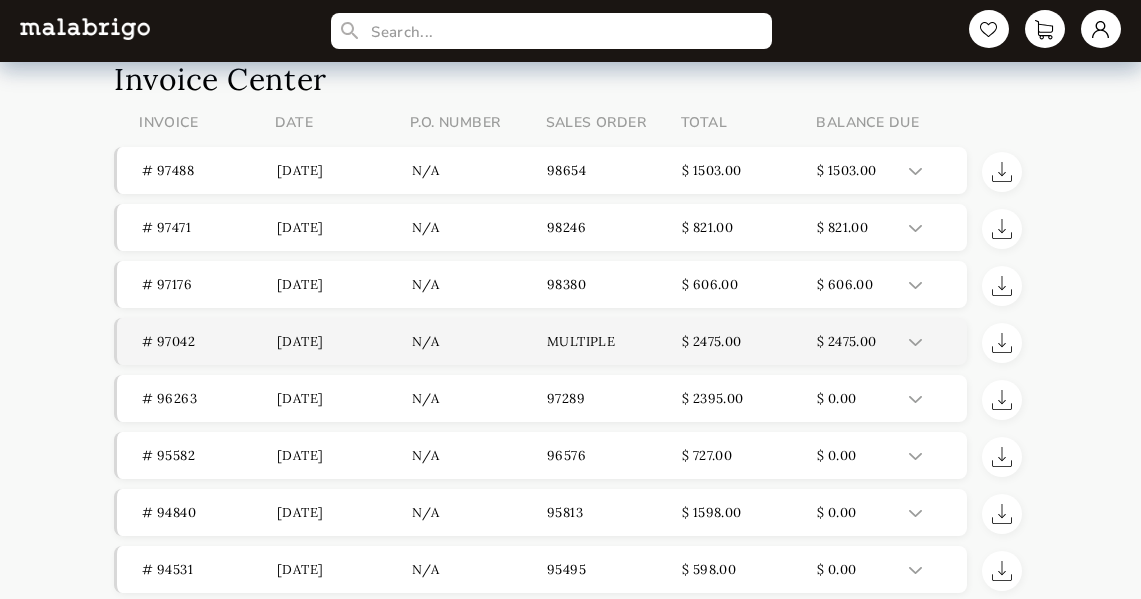 click at bounding box center (915, 342) 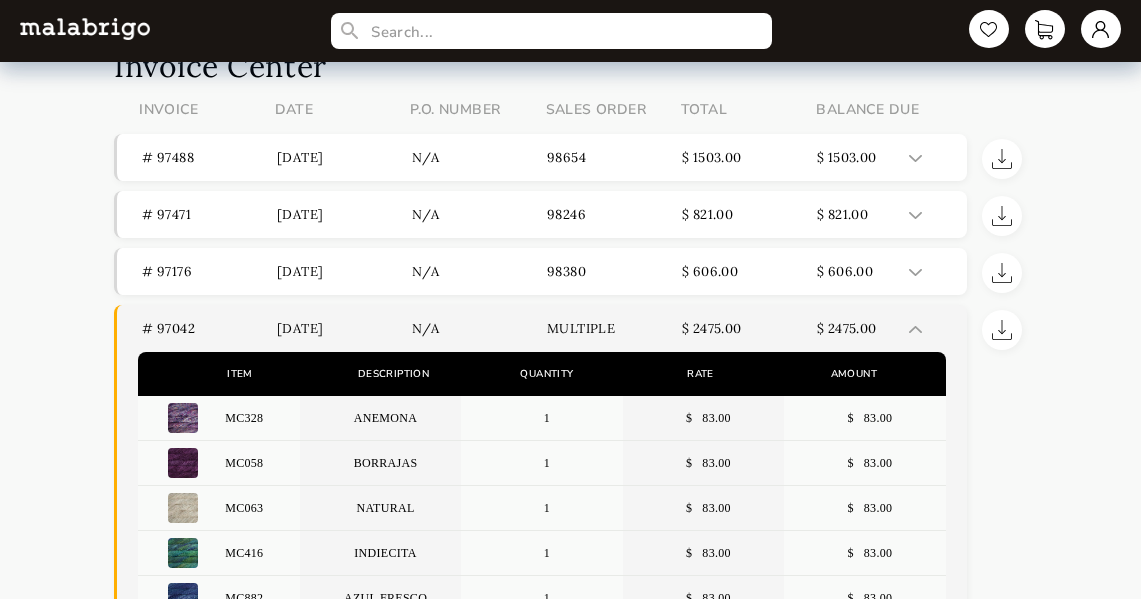 scroll, scrollTop: 88, scrollLeft: 0, axis: vertical 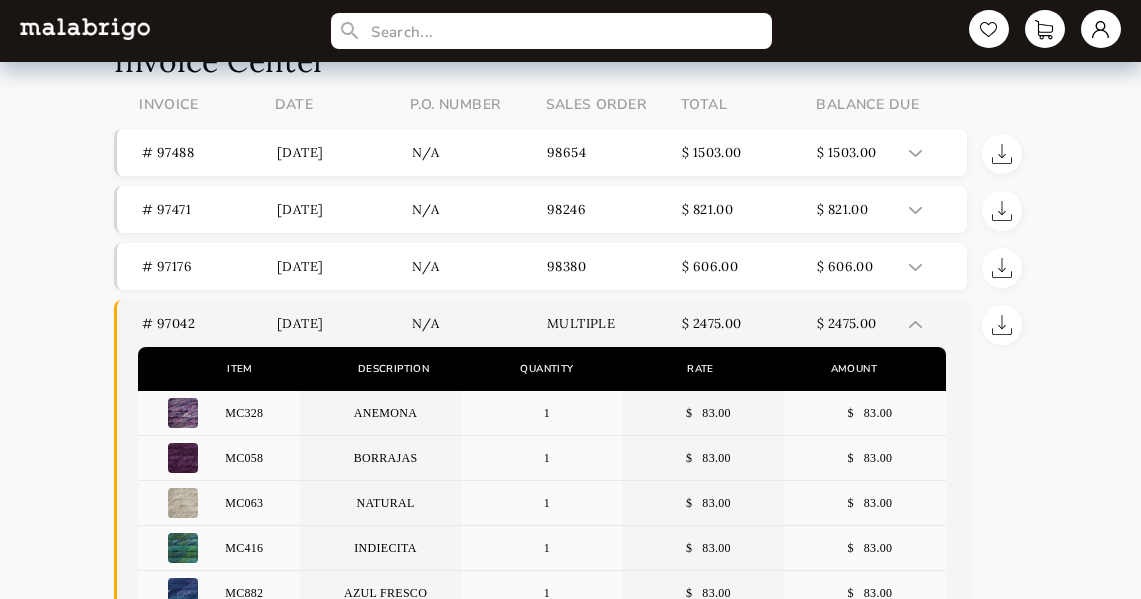 click at bounding box center [915, 324] 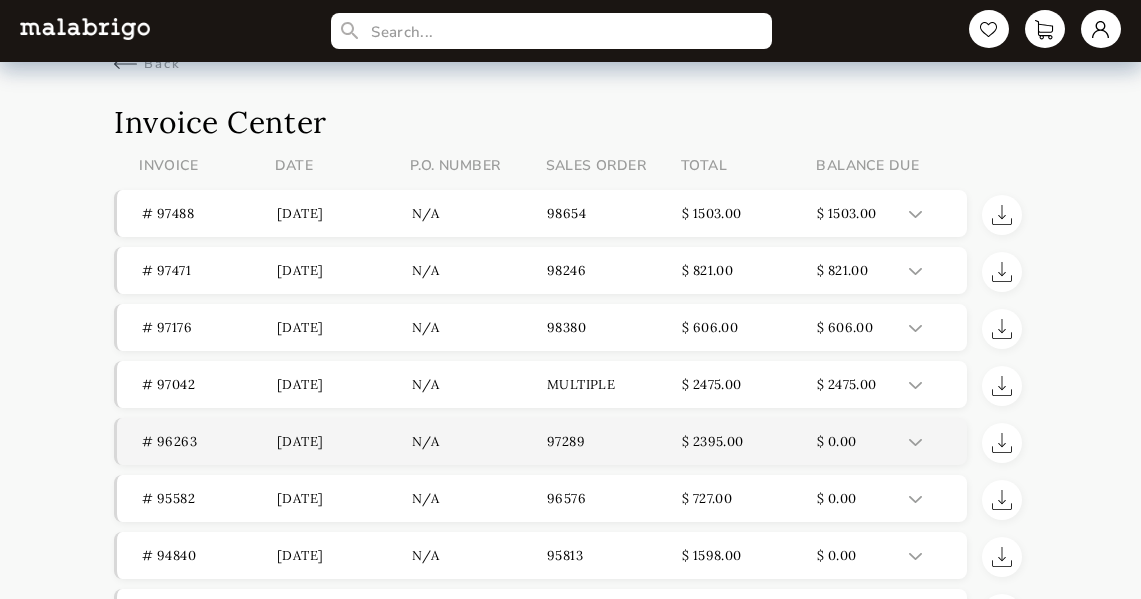 scroll, scrollTop: 21, scrollLeft: 0, axis: vertical 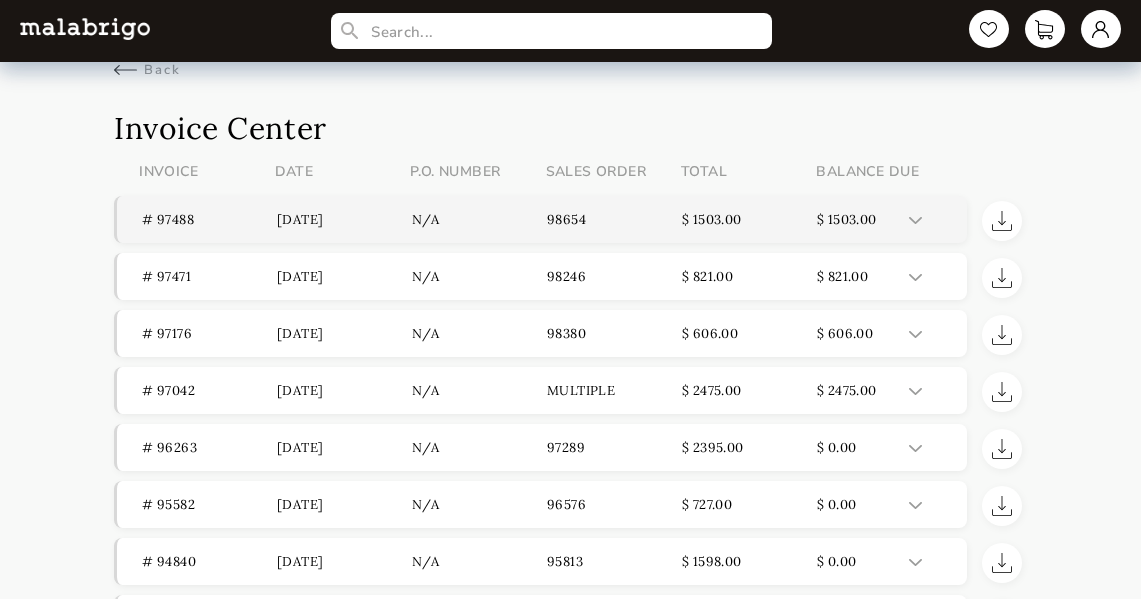 click on "$   1503.00" at bounding box center (749, 219) 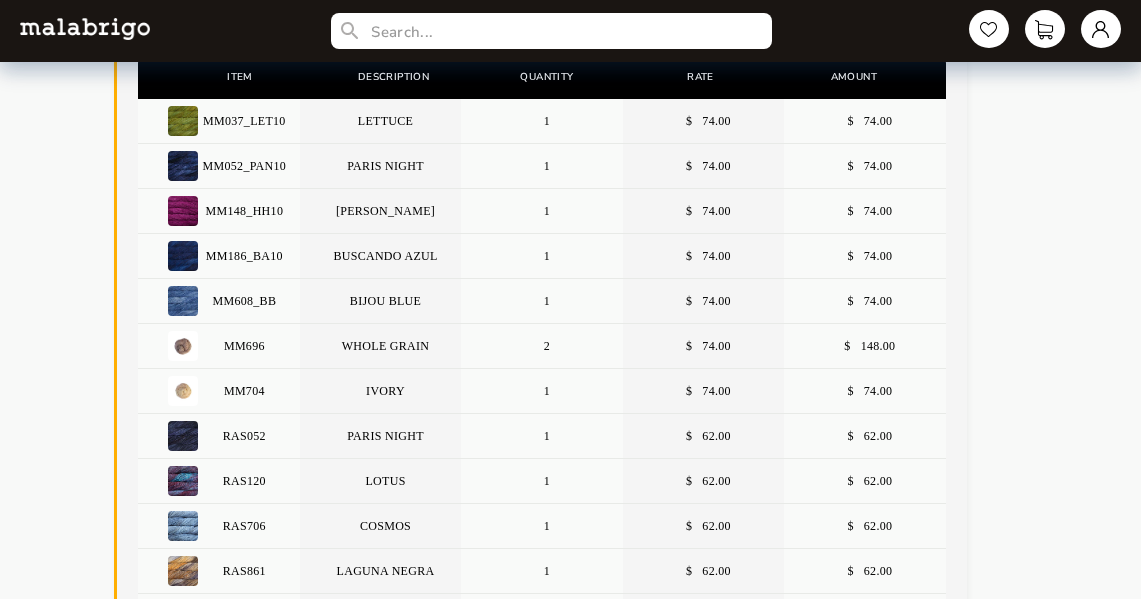 scroll, scrollTop: 0, scrollLeft: 0, axis: both 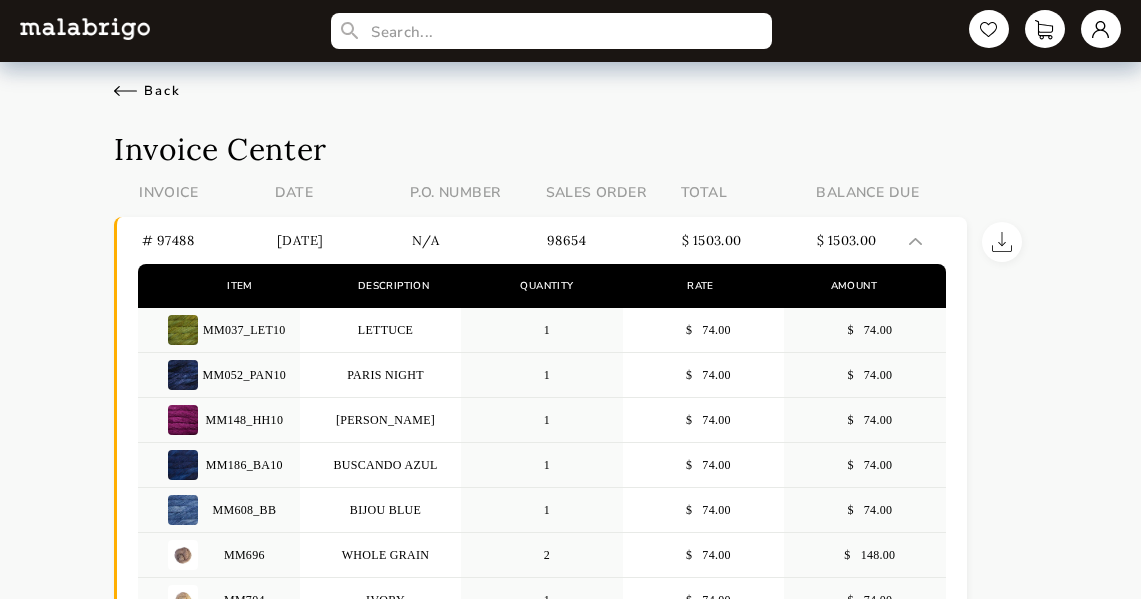click on "Back" at bounding box center [147, 91] 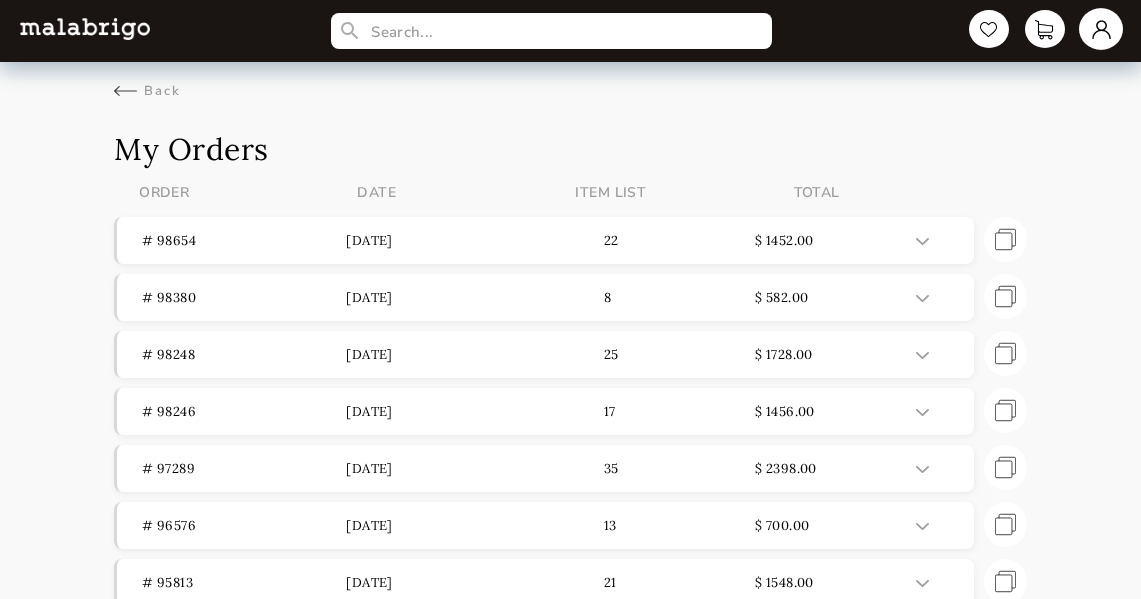 click at bounding box center (1101, 29) 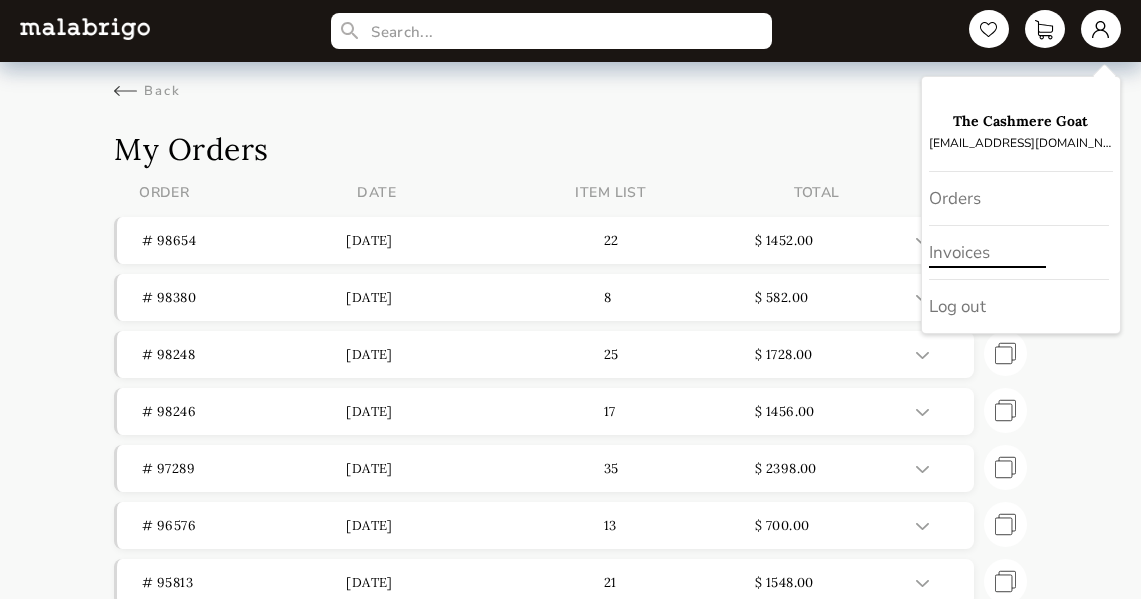 click on "Invoices" at bounding box center [1019, 253] 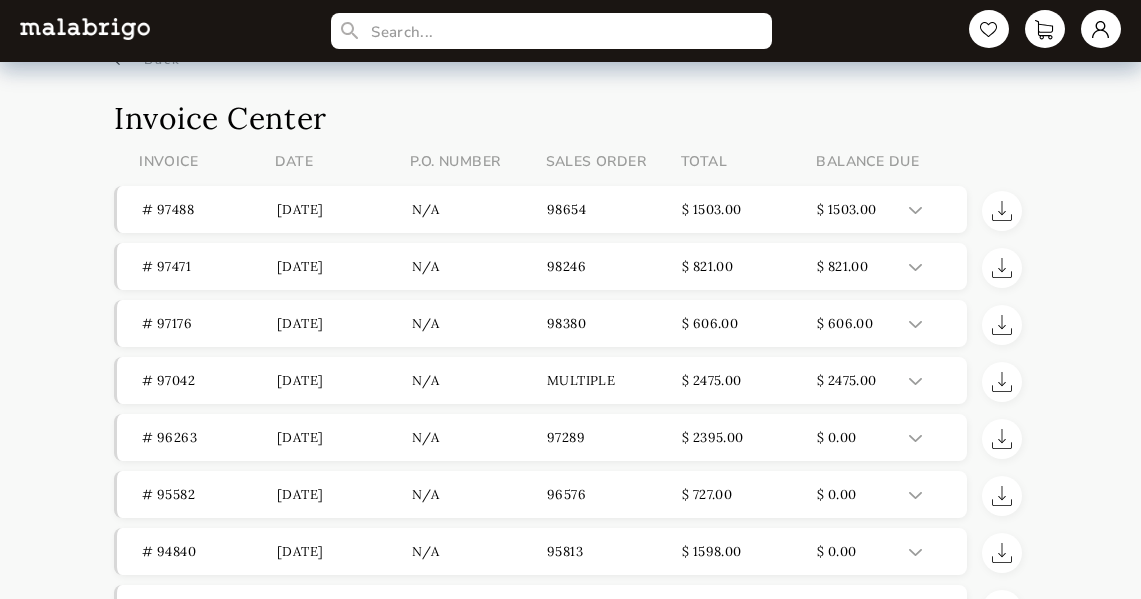 scroll, scrollTop: 0, scrollLeft: 0, axis: both 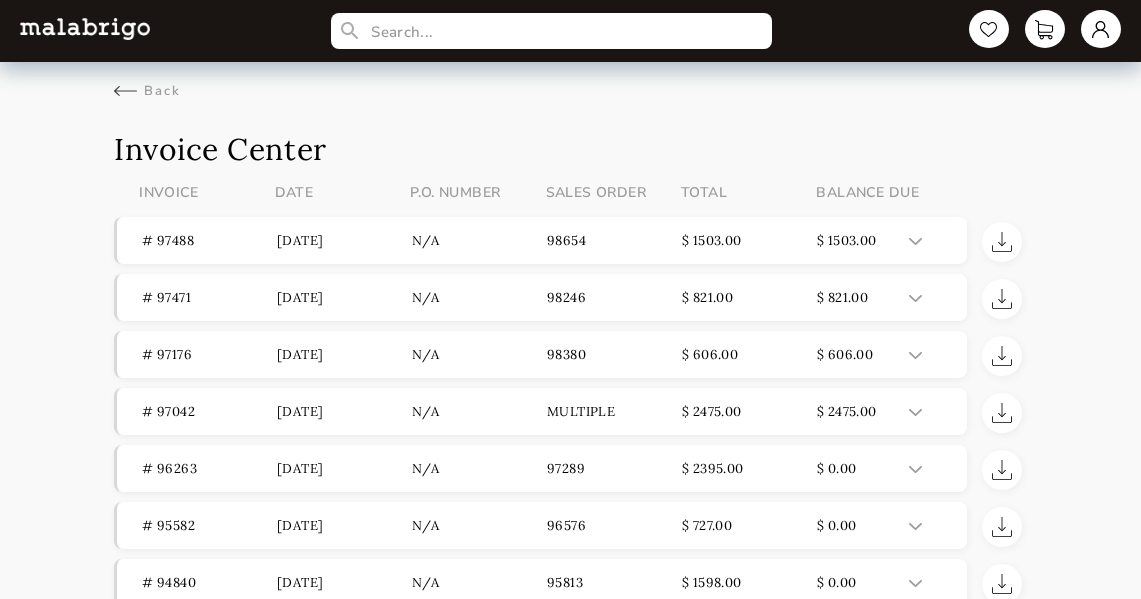 click on "Back" at bounding box center (570, 81) 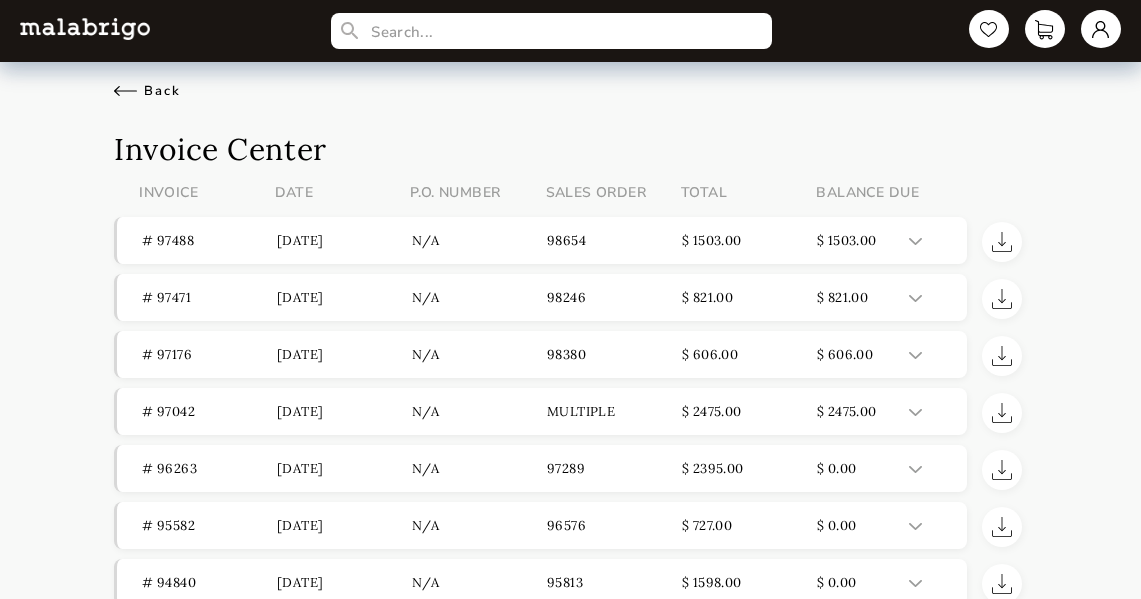 click on "Back" at bounding box center [147, 91] 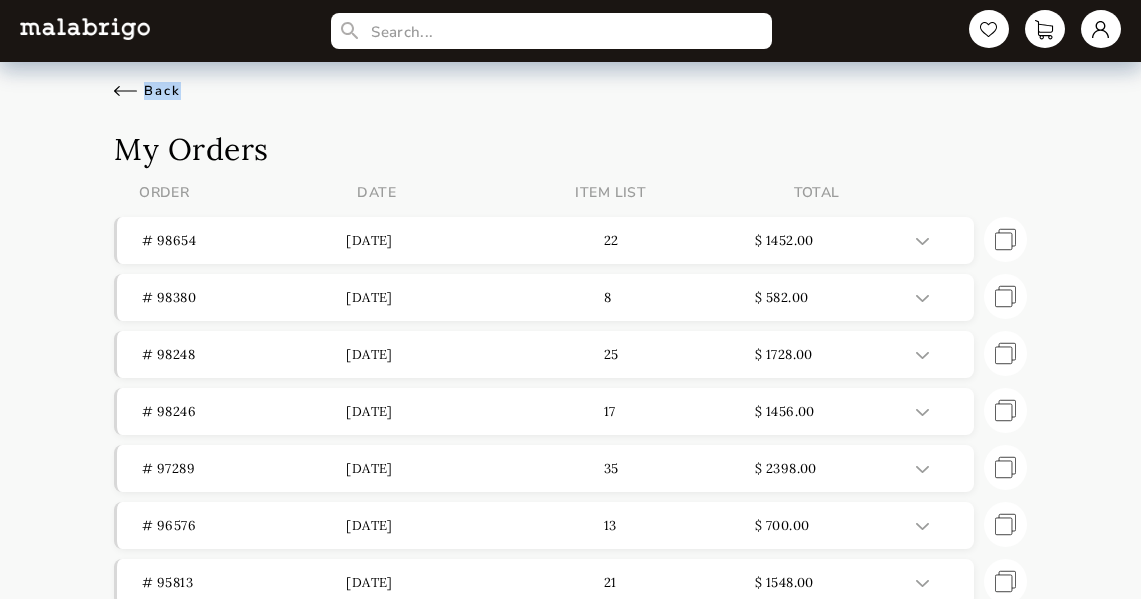 click on "Back" at bounding box center (147, 91) 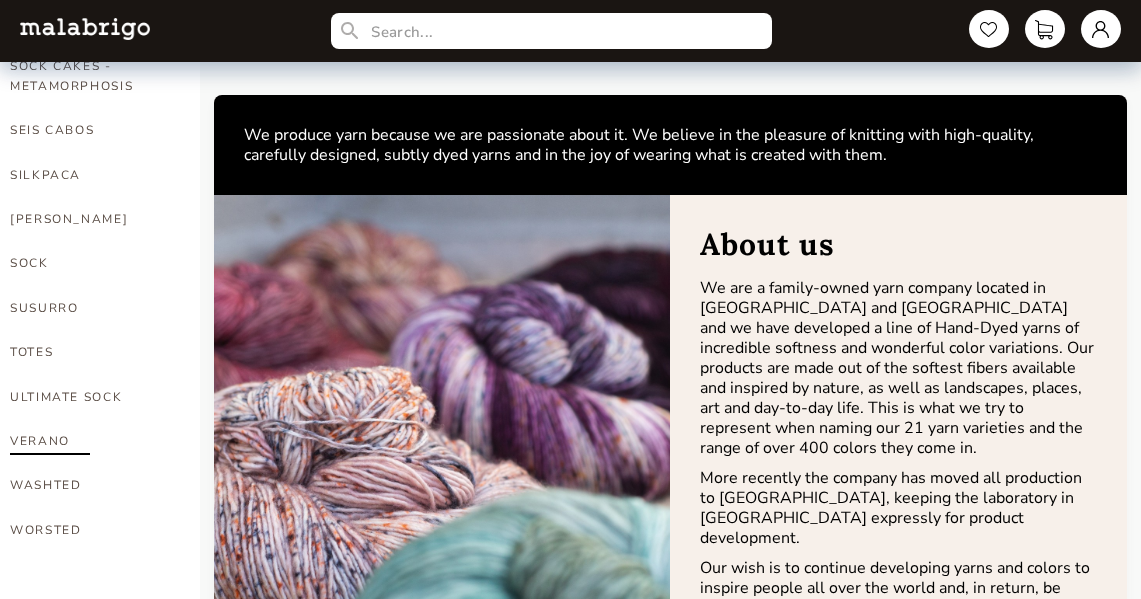 scroll, scrollTop: 1406, scrollLeft: 0, axis: vertical 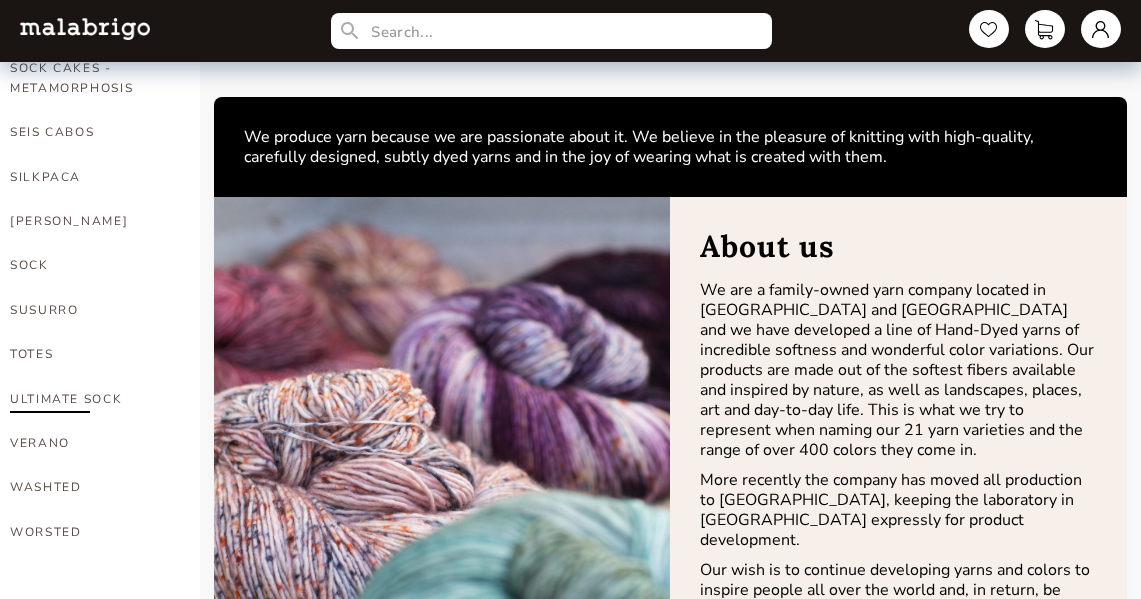 click on "ULTIMATE SOCK" at bounding box center (90, 399) 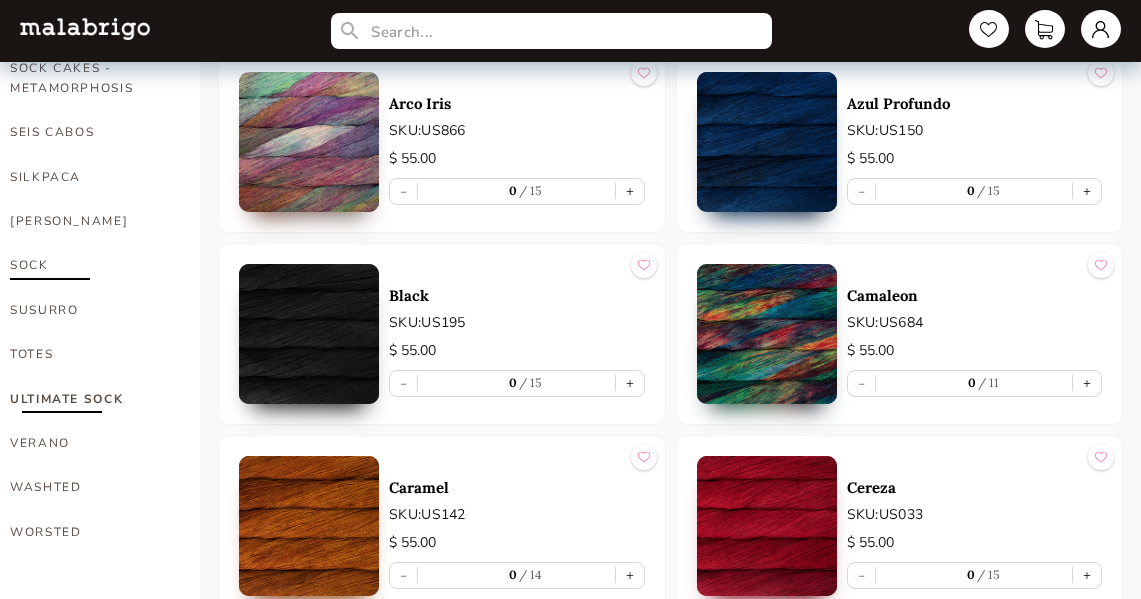 click on "SOCK" at bounding box center (90, 265) 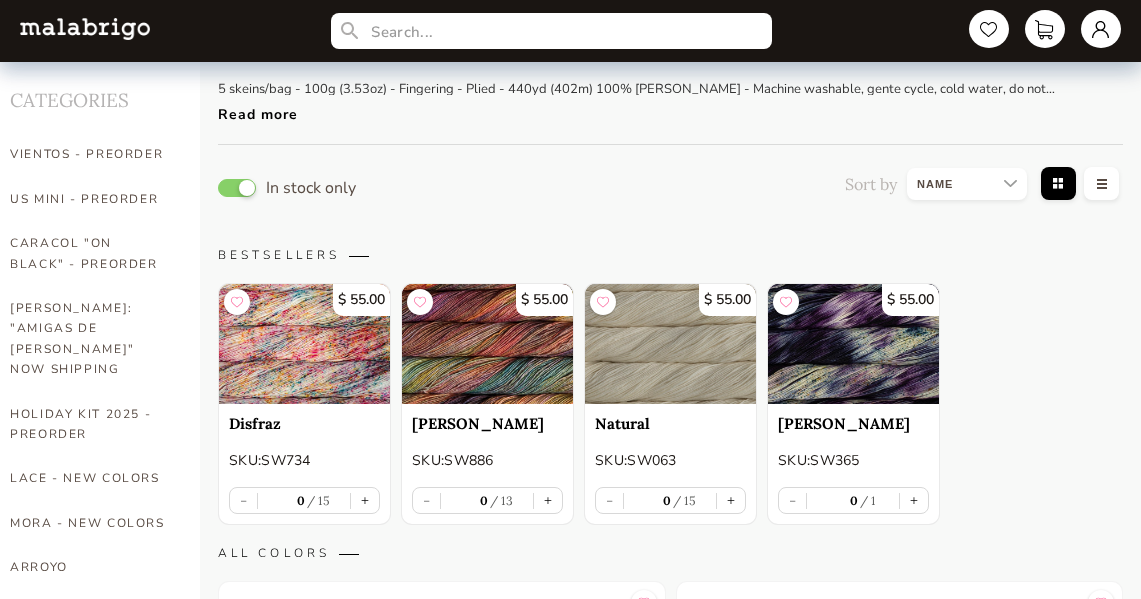 scroll, scrollTop: 0, scrollLeft: 0, axis: both 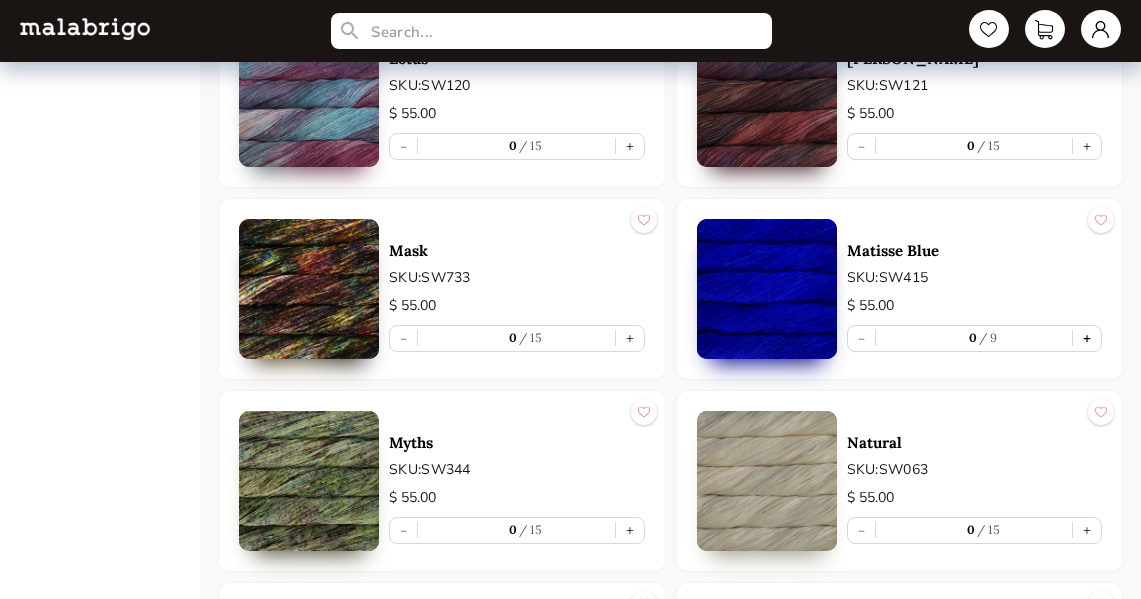 click on "+" at bounding box center [1087, 338] 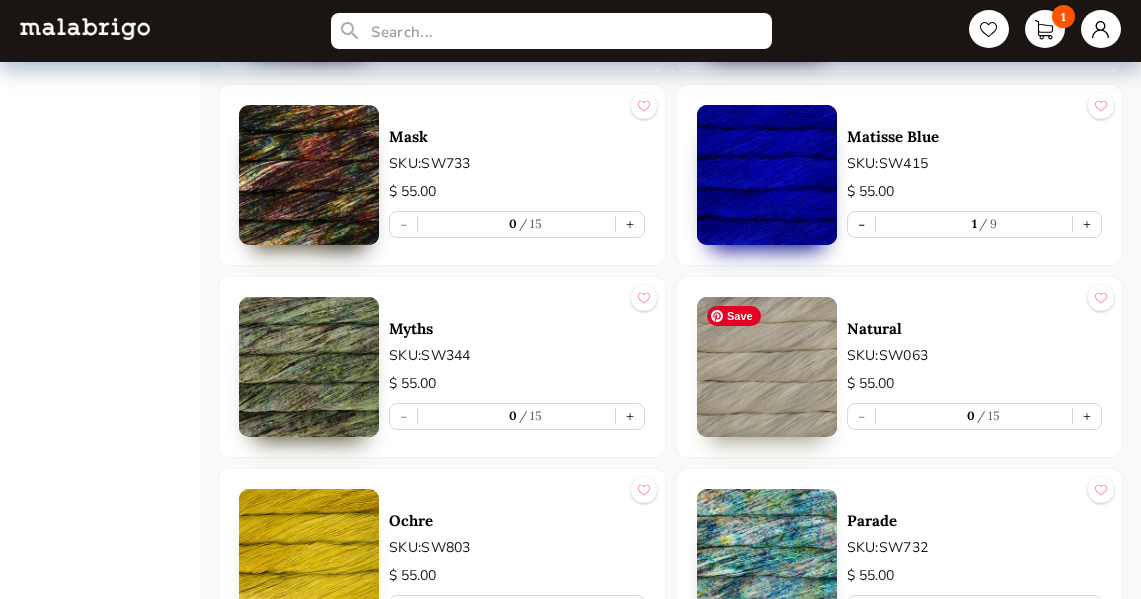 scroll, scrollTop: 4595, scrollLeft: 0, axis: vertical 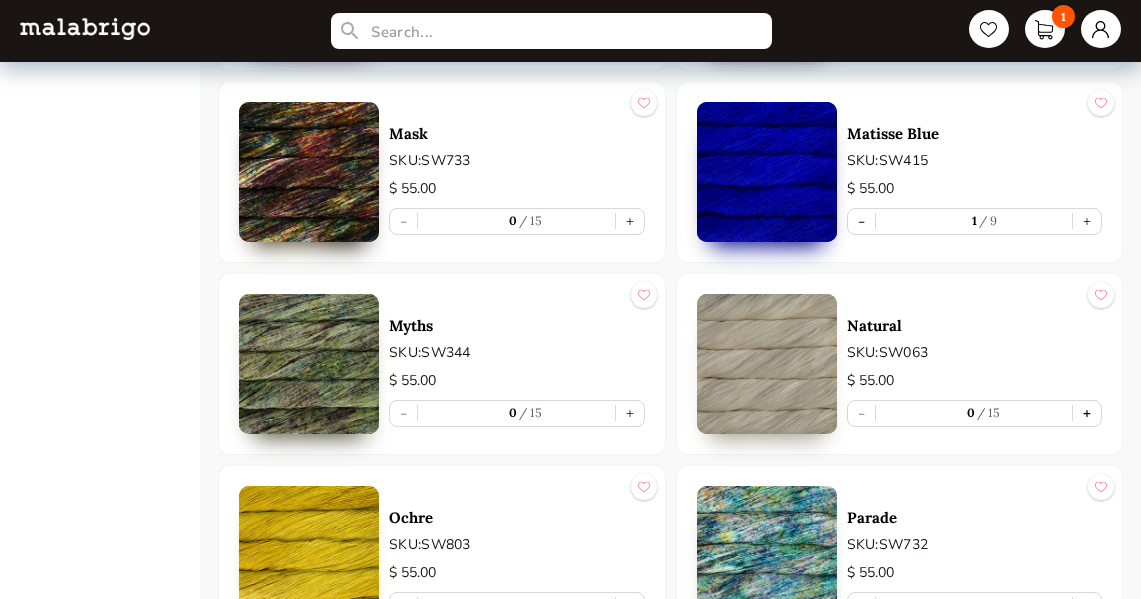 click on "+" at bounding box center [1087, 413] 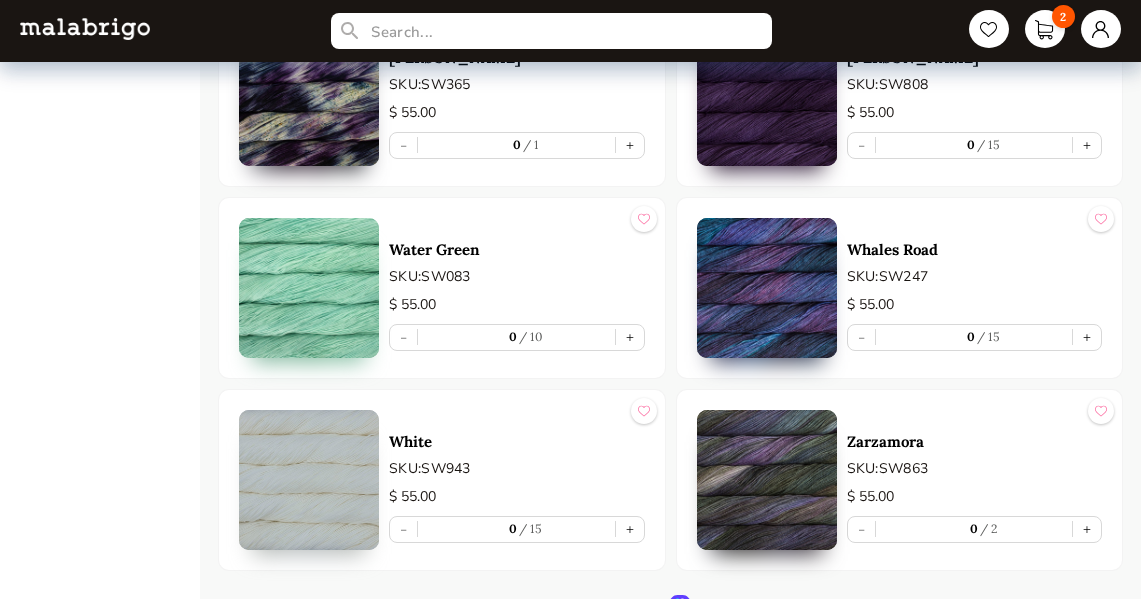 scroll, scrollTop: 7762, scrollLeft: 0, axis: vertical 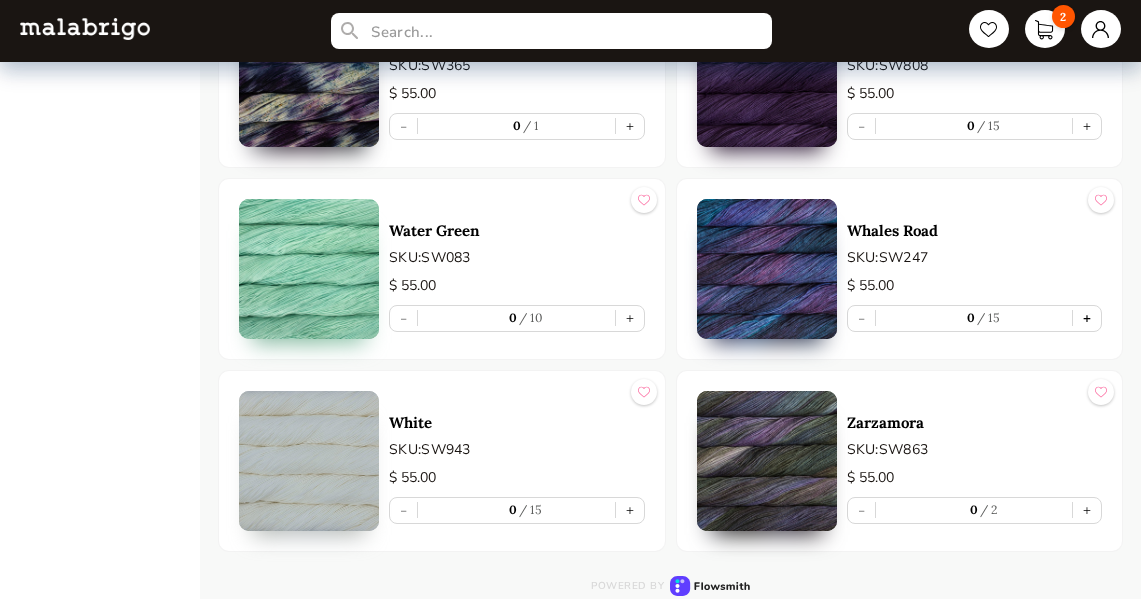 click on "+" at bounding box center (1087, 318) 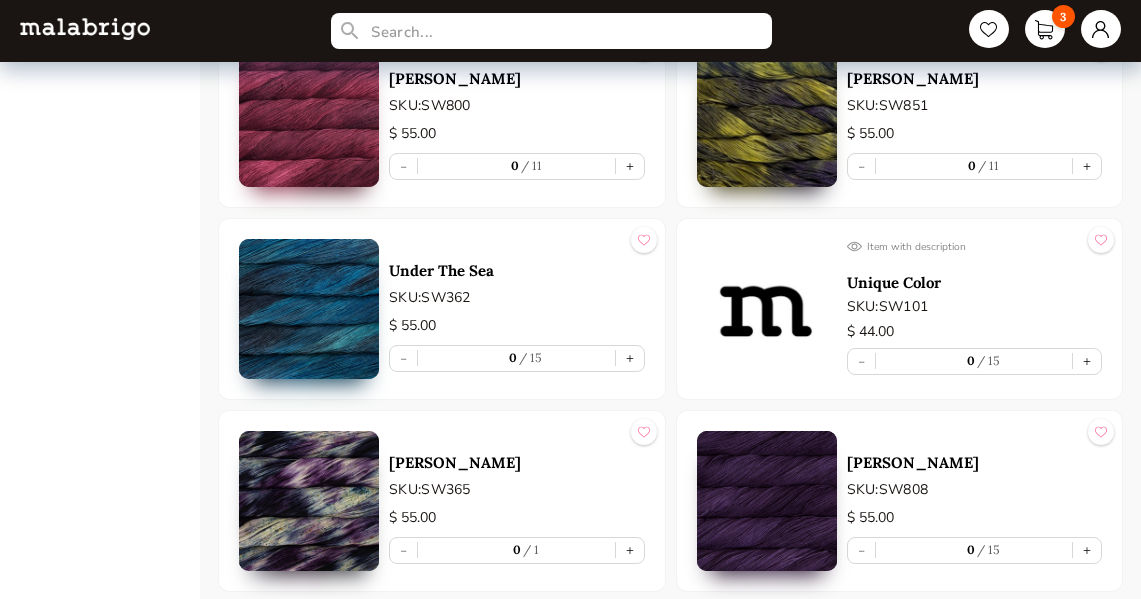 scroll, scrollTop: 7323, scrollLeft: 0, axis: vertical 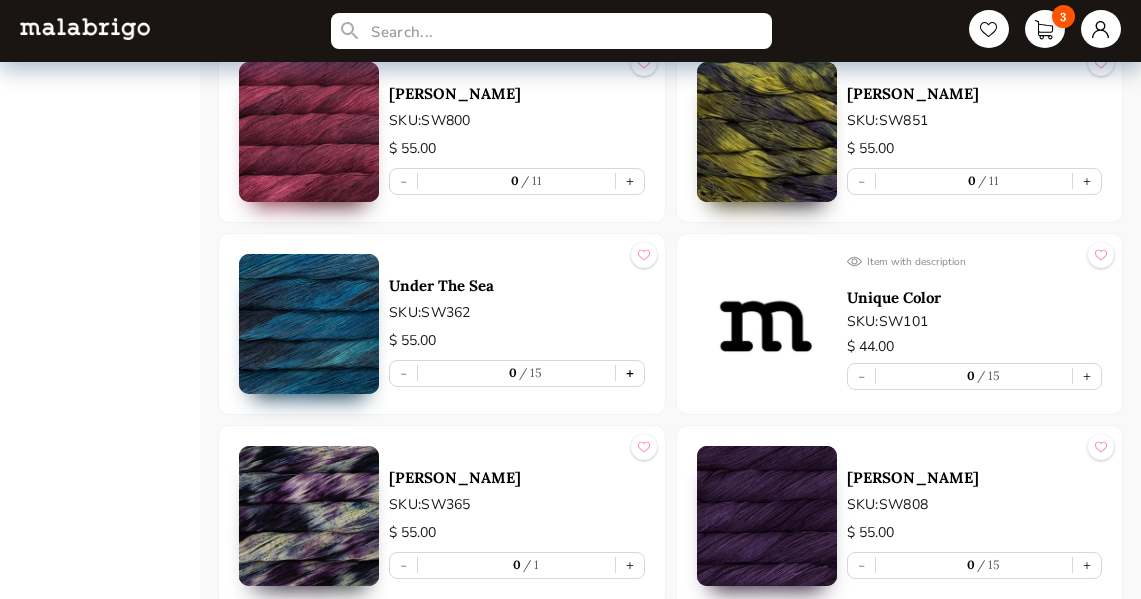 click on "+" at bounding box center [630, 373] 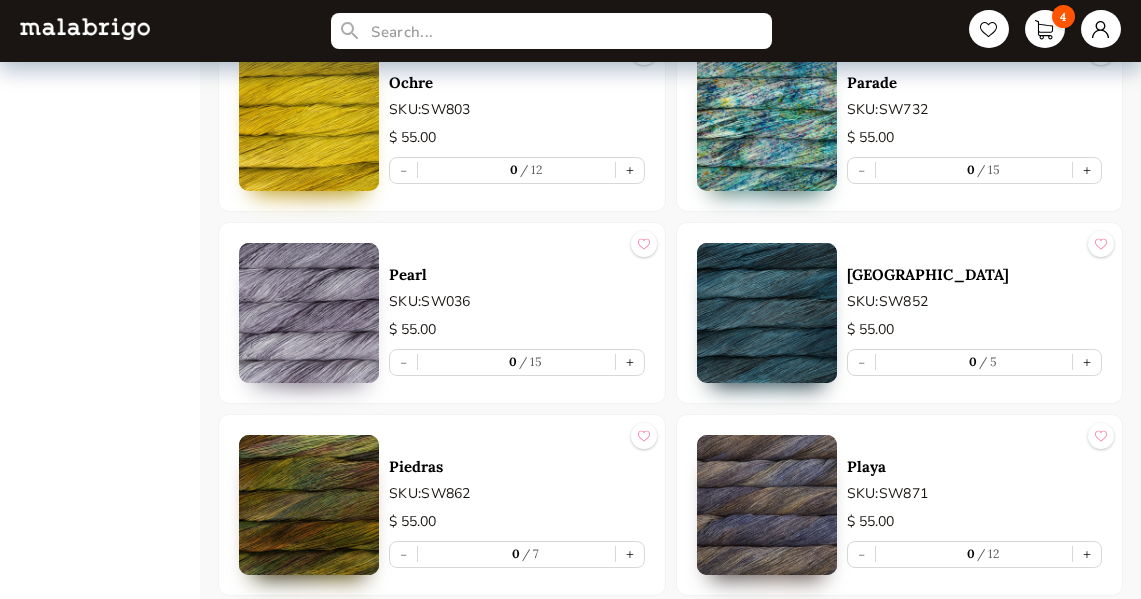 scroll, scrollTop: 5026, scrollLeft: 0, axis: vertical 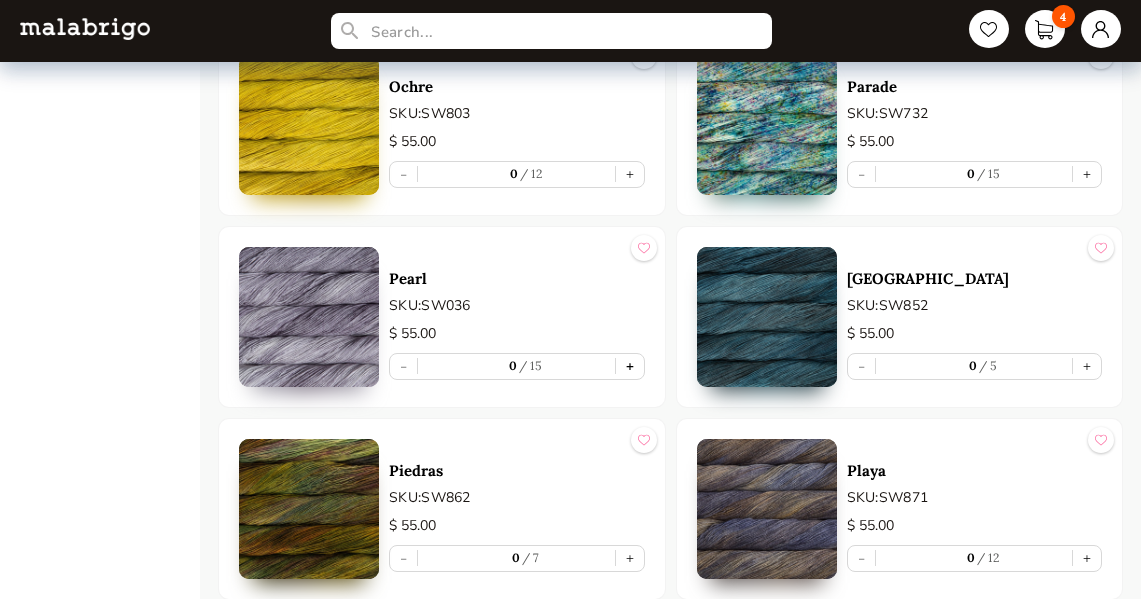 click on "+" at bounding box center [630, 366] 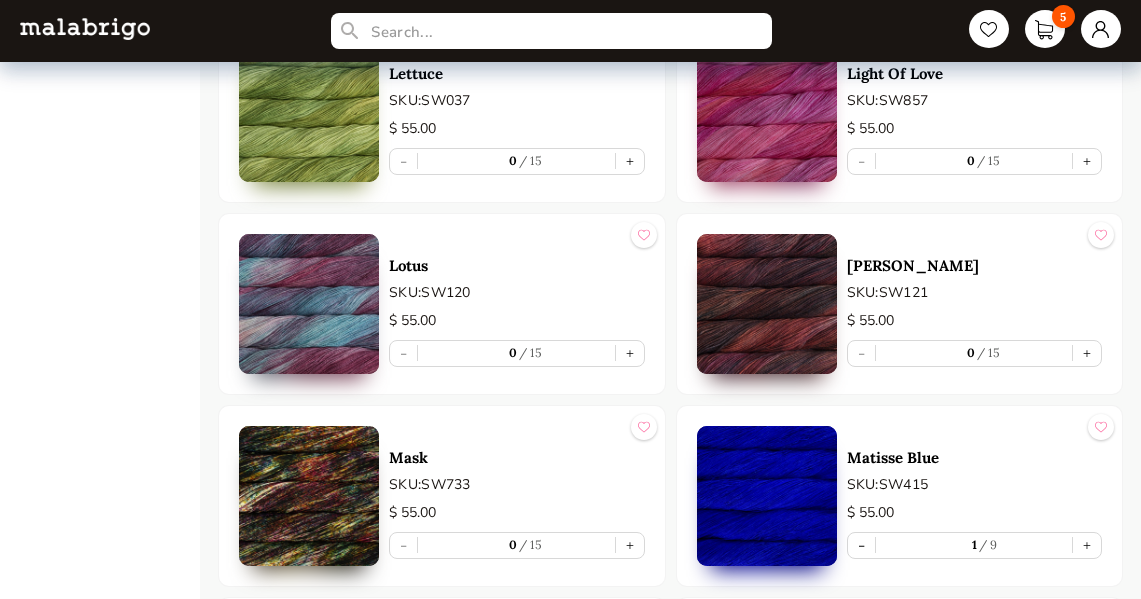 scroll, scrollTop: 4266, scrollLeft: 0, axis: vertical 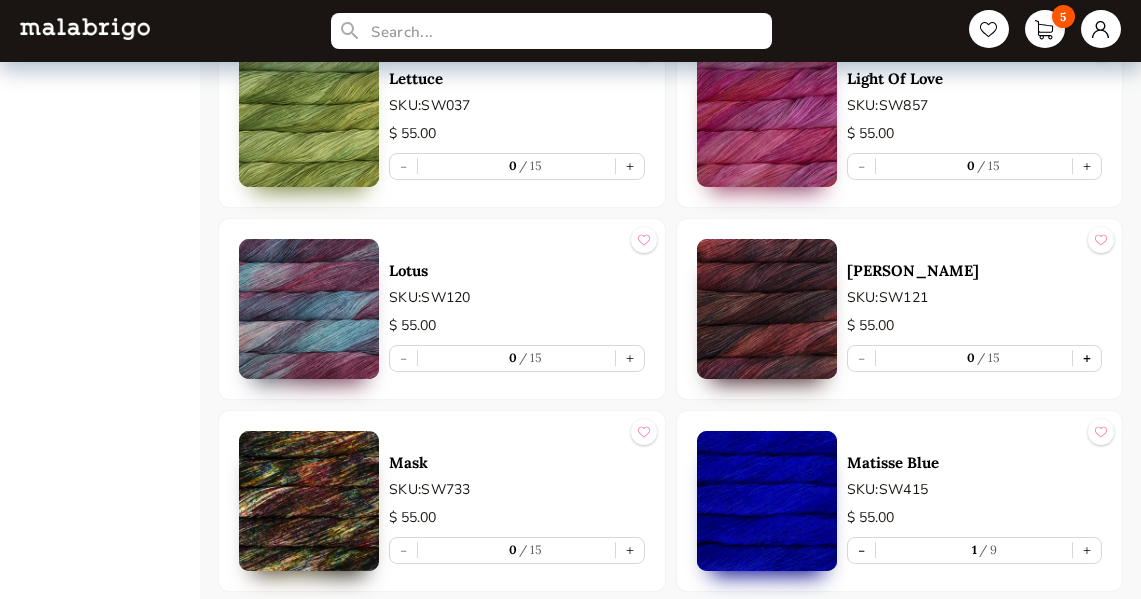 click on "+" at bounding box center [1087, 358] 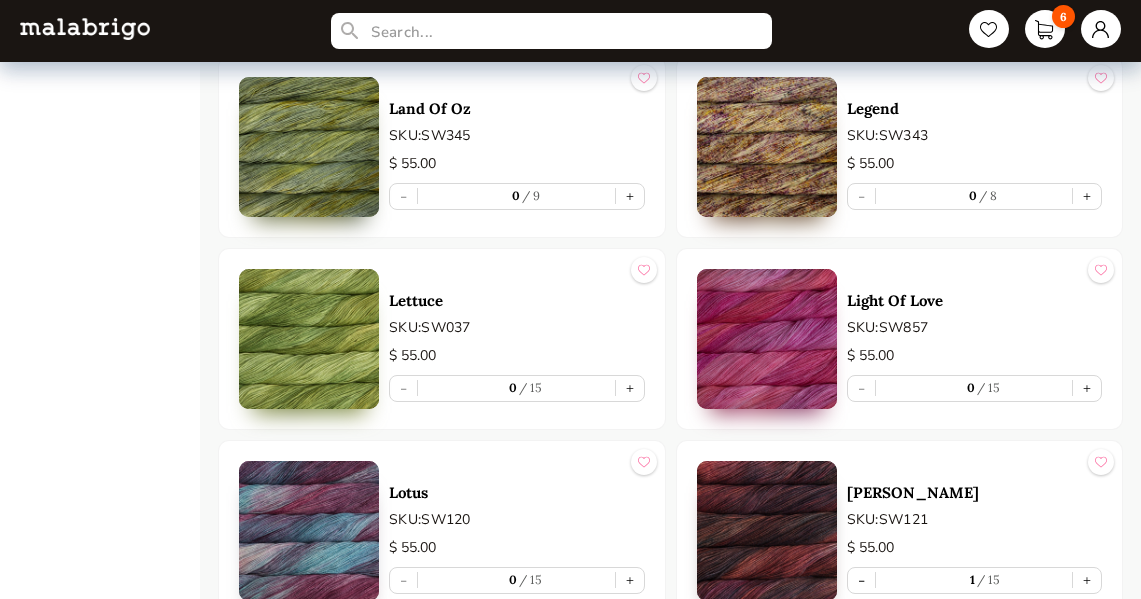 scroll, scrollTop: 4042, scrollLeft: 0, axis: vertical 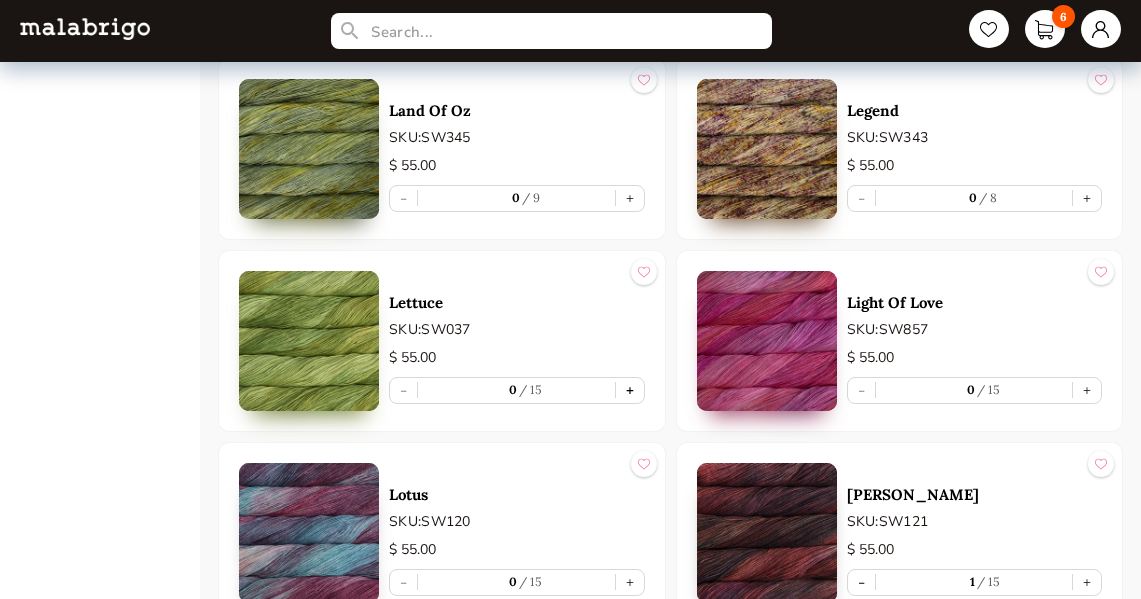 click on "+" at bounding box center (630, 390) 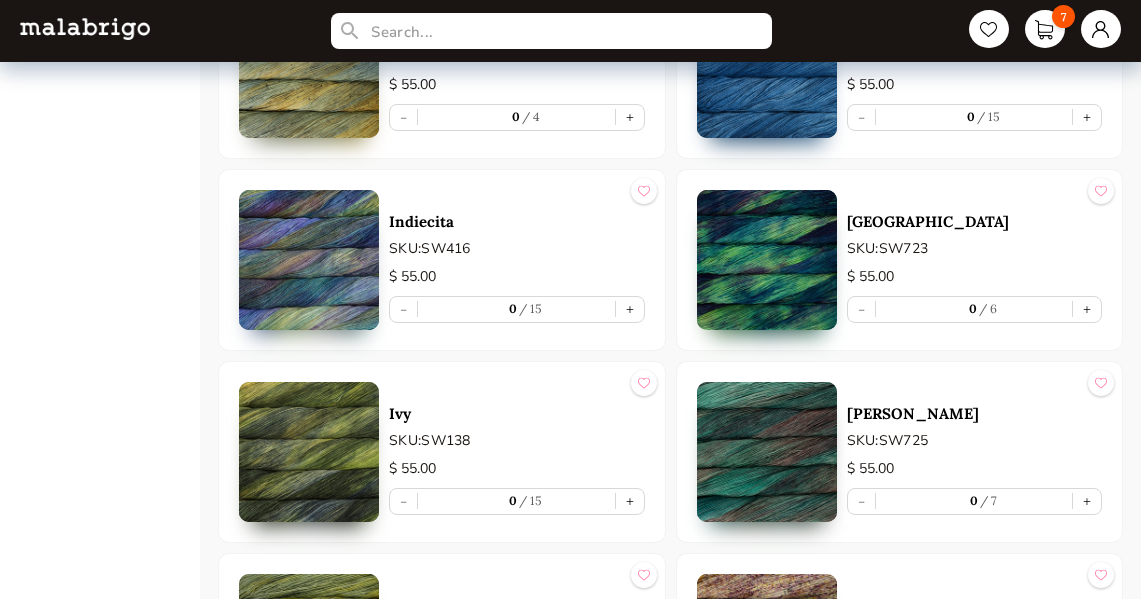 scroll, scrollTop: 3543, scrollLeft: 0, axis: vertical 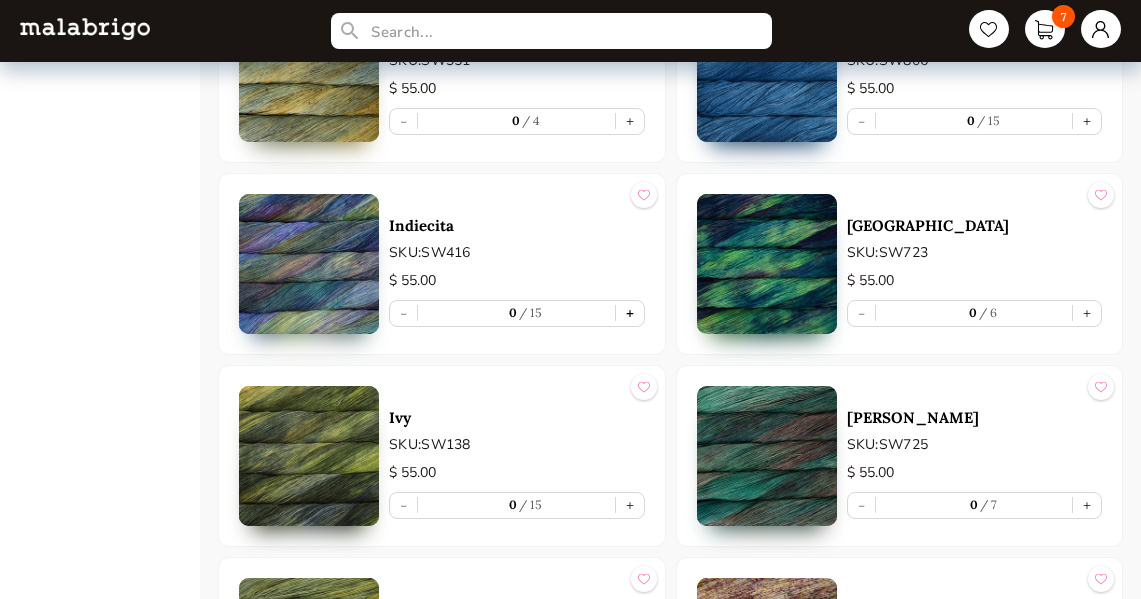 click on "+" at bounding box center (630, 313) 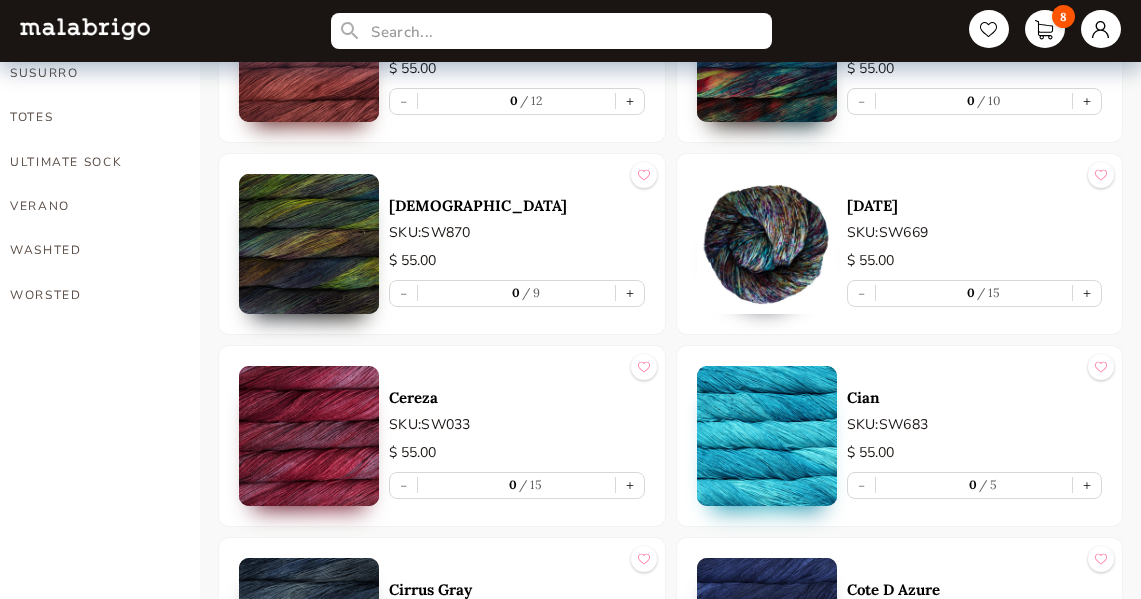 scroll, scrollTop: 1574, scrollLeft: 0, axis: vertical 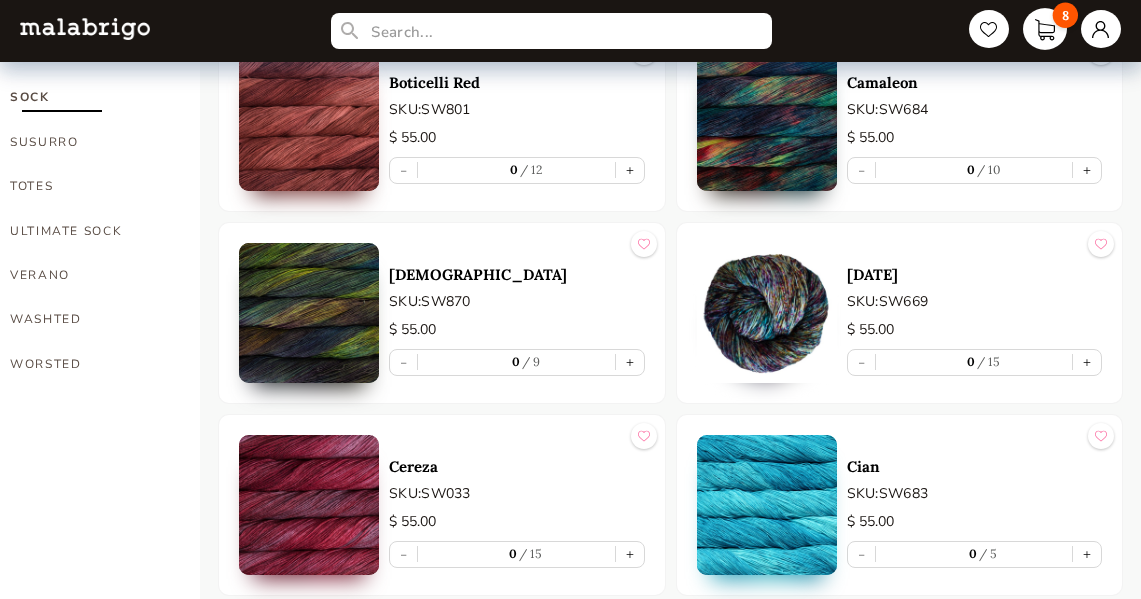 click on "8" at bounding box center (1045, 29) 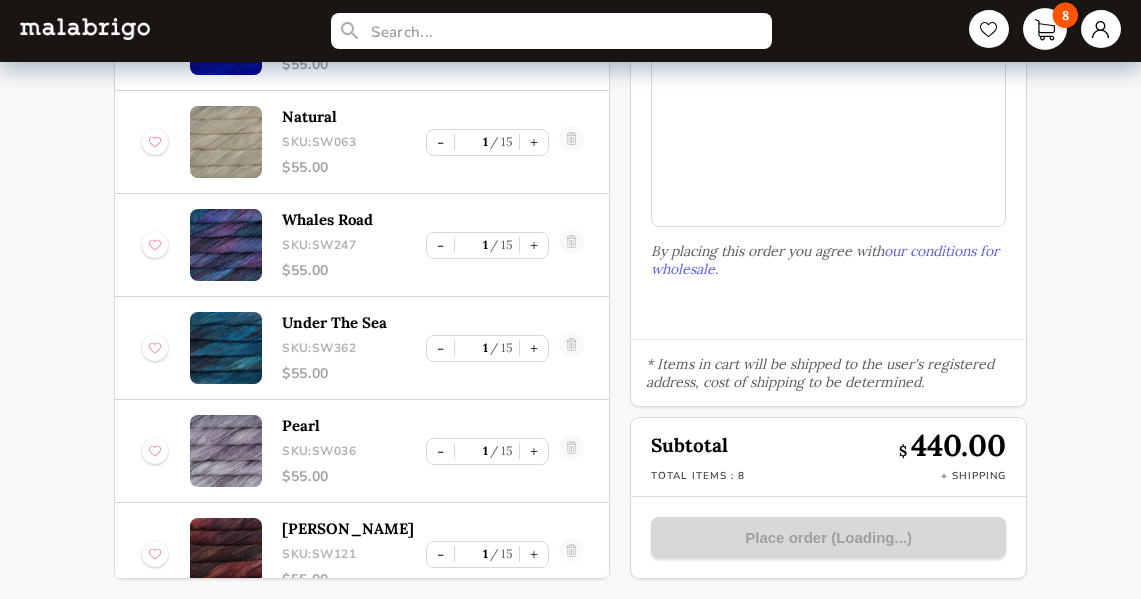 scroll, scrollTop: 220, scrollLeft: 0, axis: vertical 